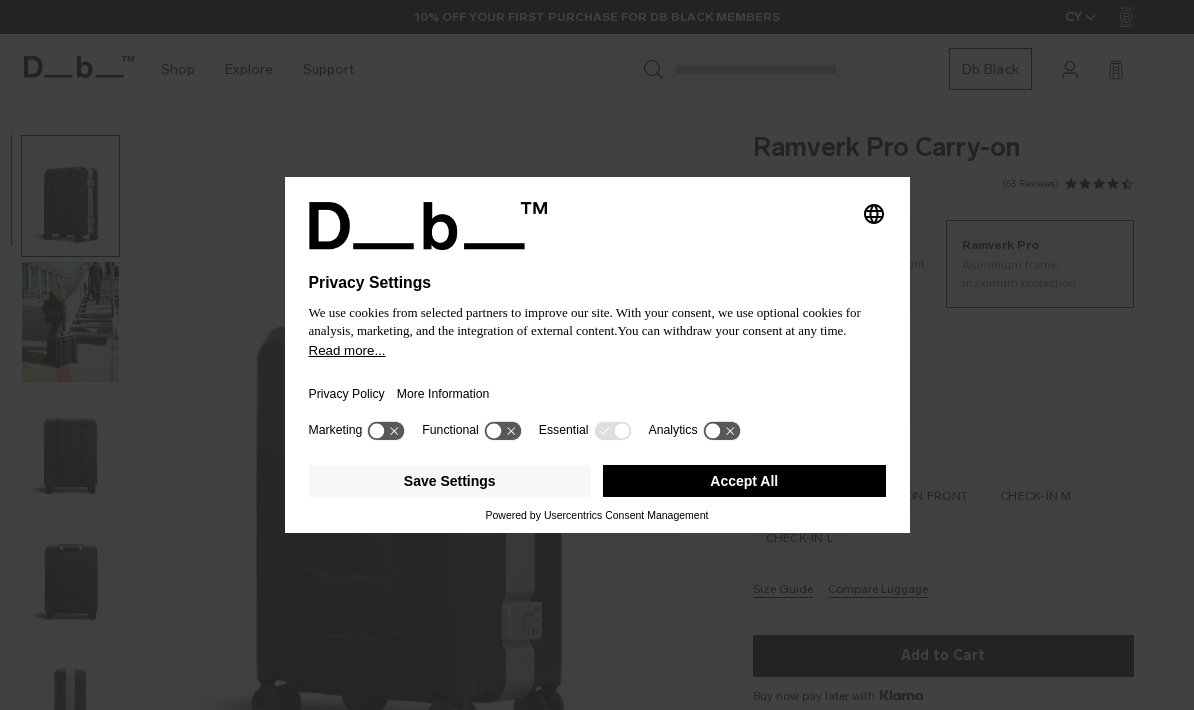 scroll, scrollTop: 0, scrollLeft: 0, axis: both 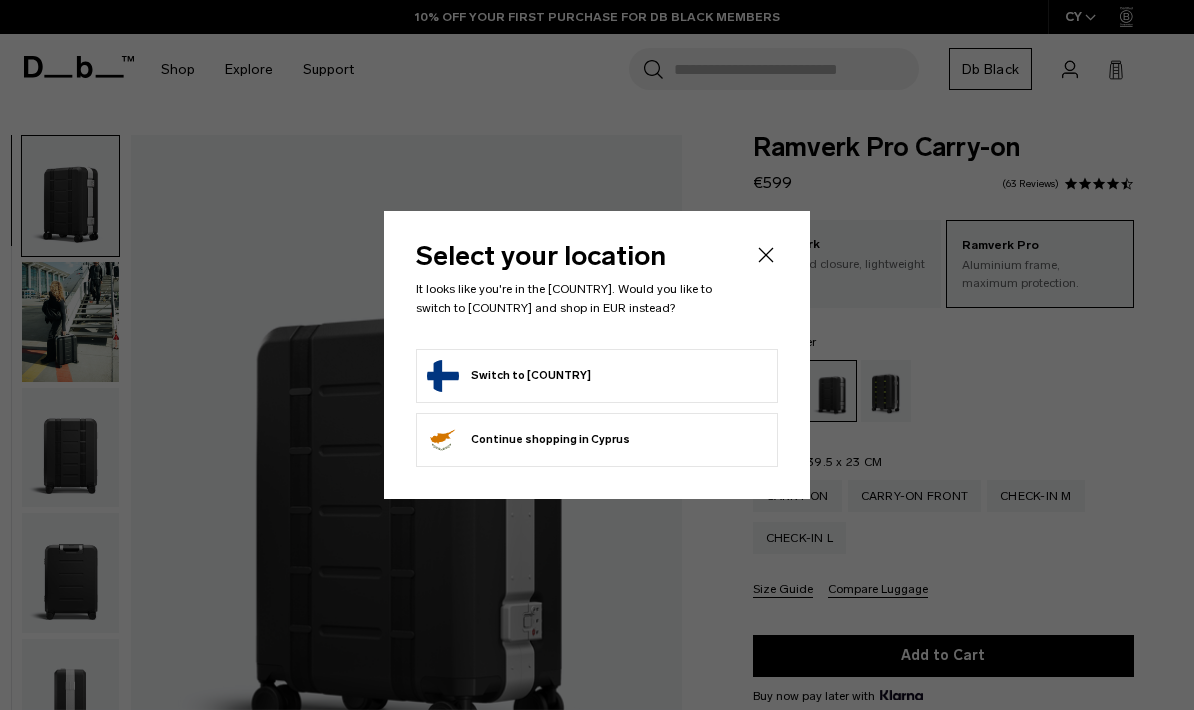 click on "Switch to Finland" at bounding box center [509, 376] 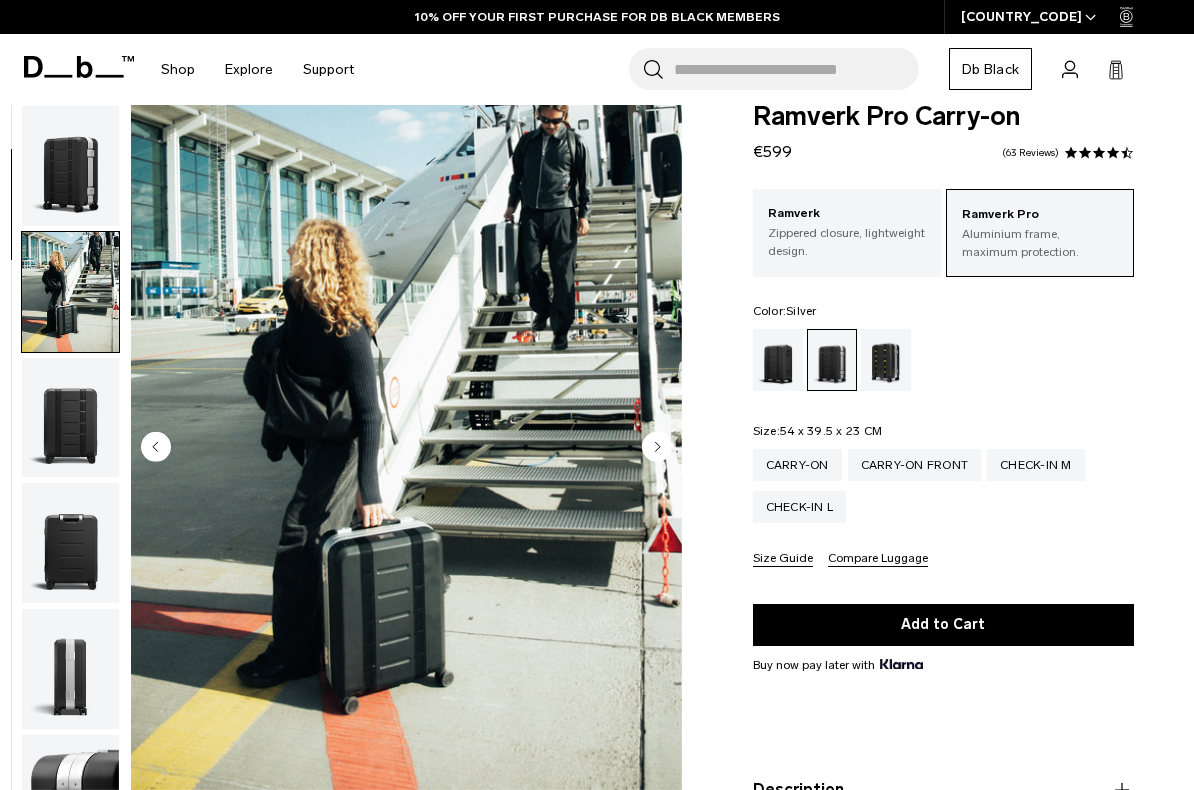 scroll, scrollTop: 31, scrollLeft: 0, axis: vertical 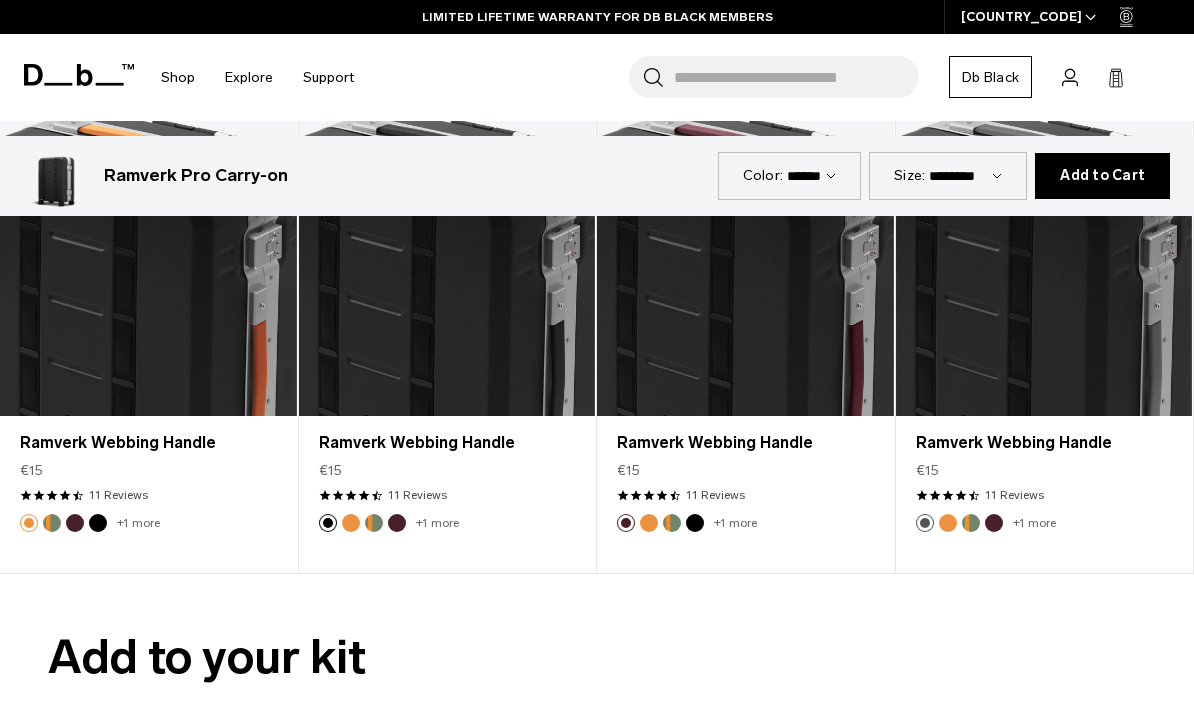 click at bounding box center (52, 523) 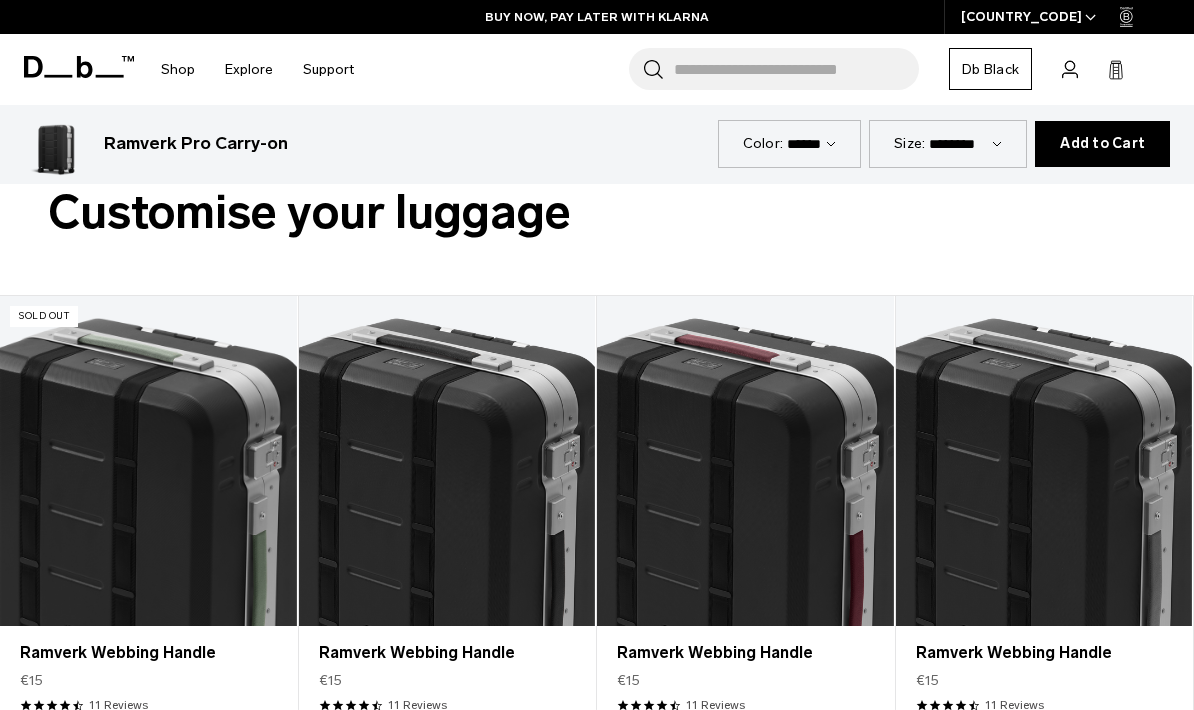 scroll, scrollTop: 2703, scrollLeft: 0, axis: vertical 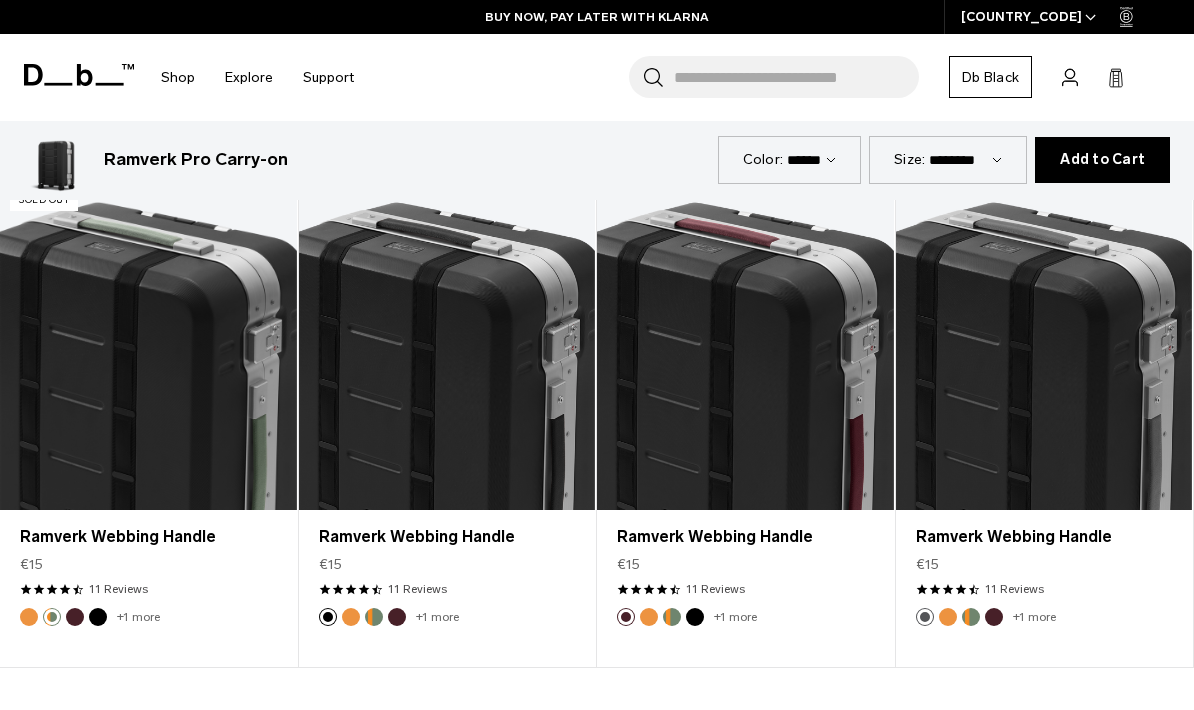 click at bounding box center [374, 617] 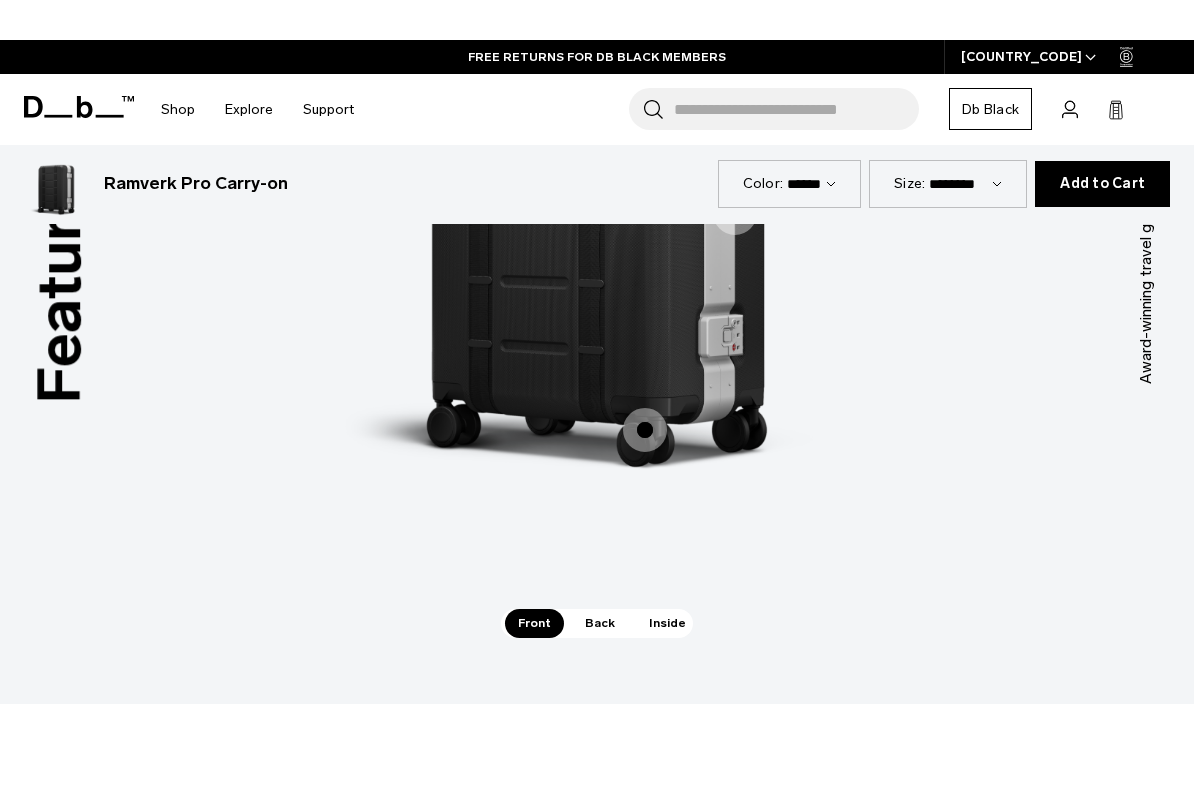 scroll, scrollTop: 1974, scrollLeft: 0, axis: vertical 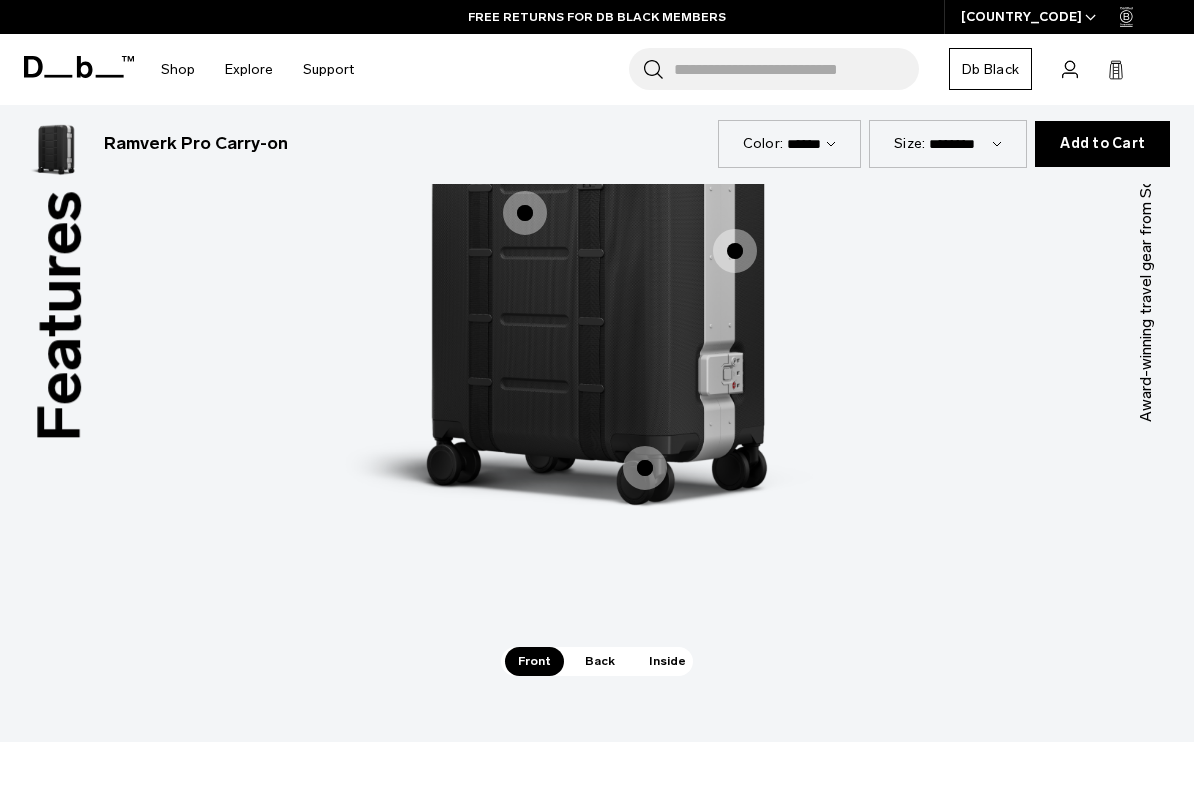 click on "Ramverk Pro Carry-on" at bounding box center [196, 144] 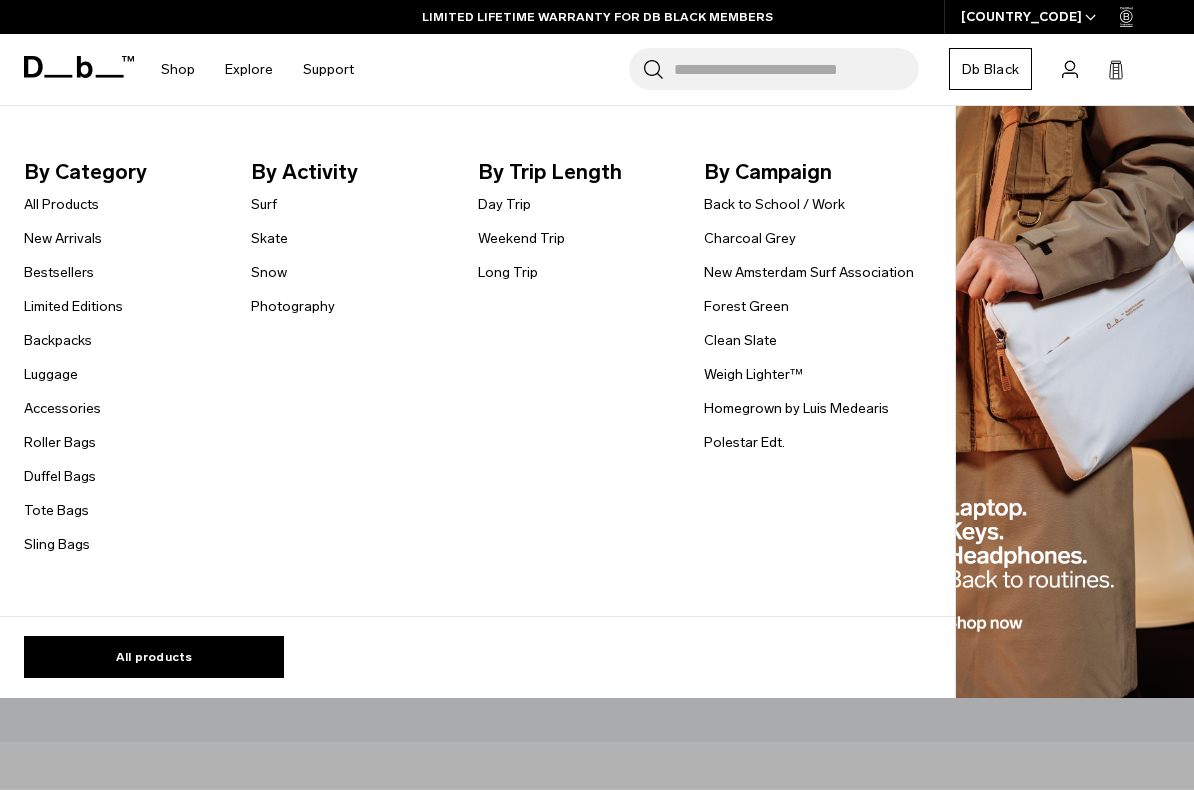 click on "Luggage" at bounding box center [51, 374] 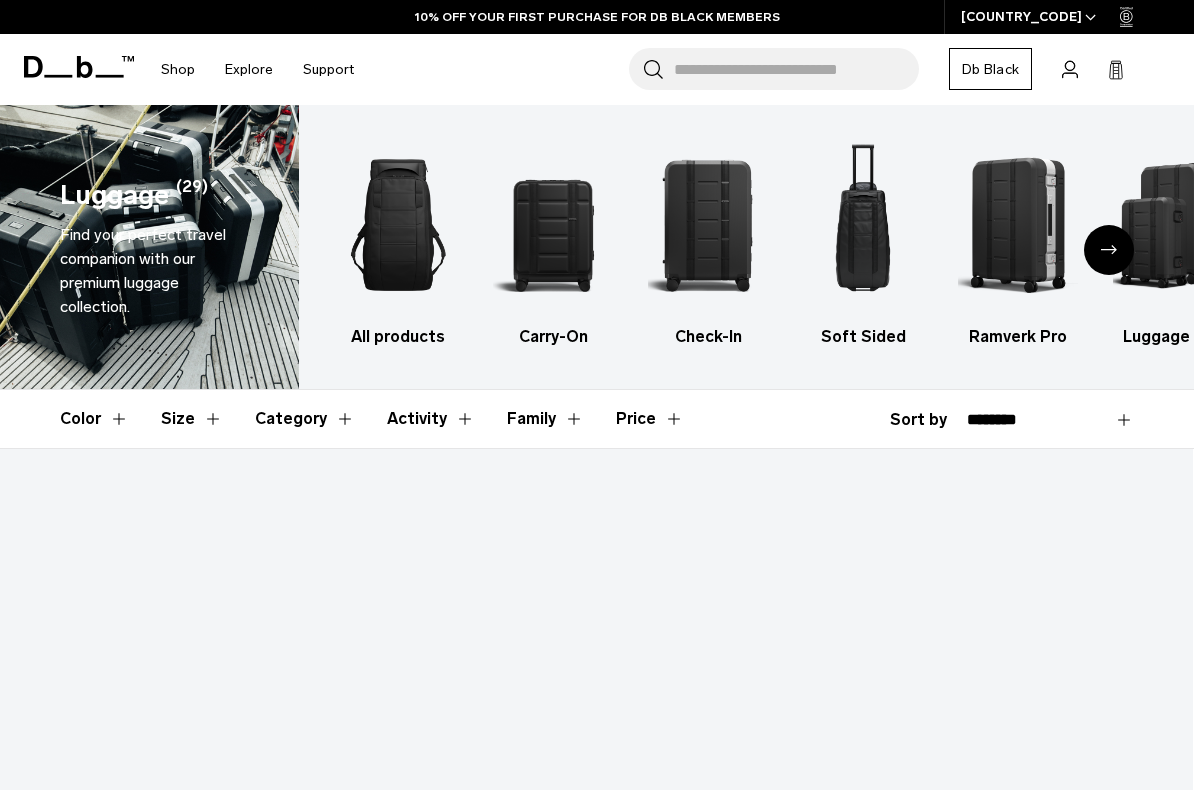 scroll, scrollTop: 311, scrollLeft: 0, axis: vertical 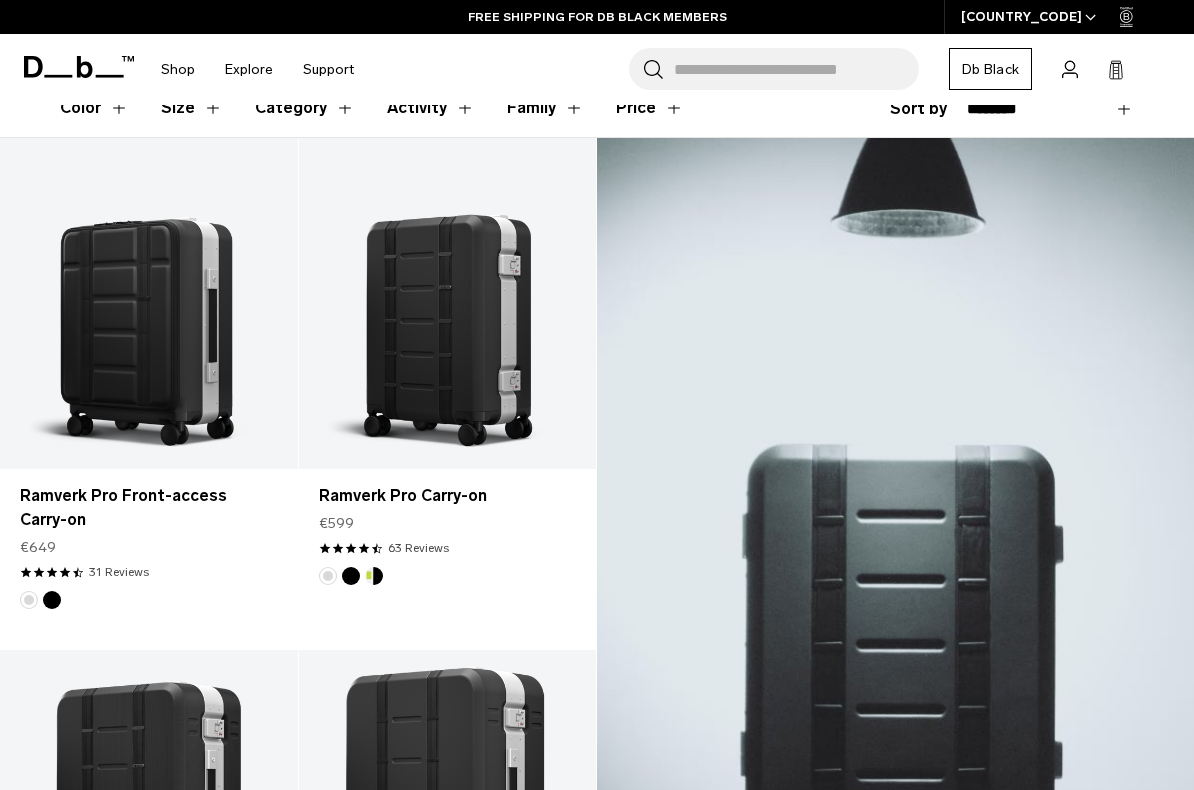 click on "Ramverk Pro Front-access Carry-on" at bounding box center [149, 508] 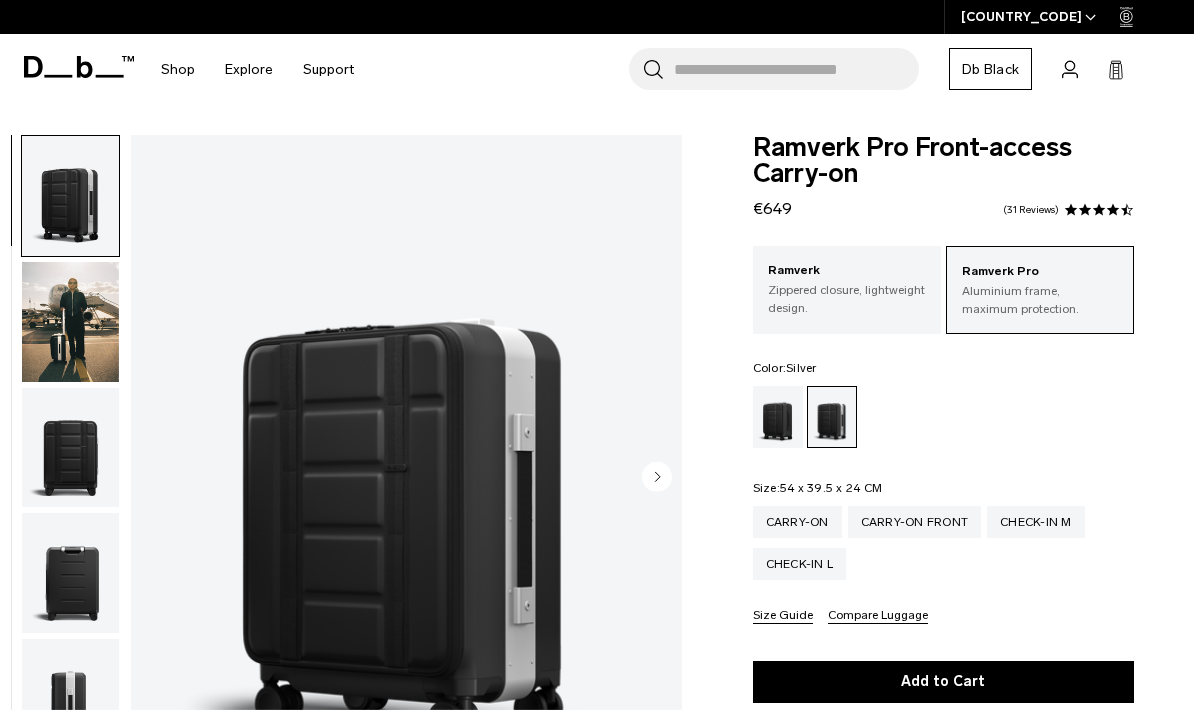 scroll, scrollTop: 0, scrollLeft: 0, axis: both 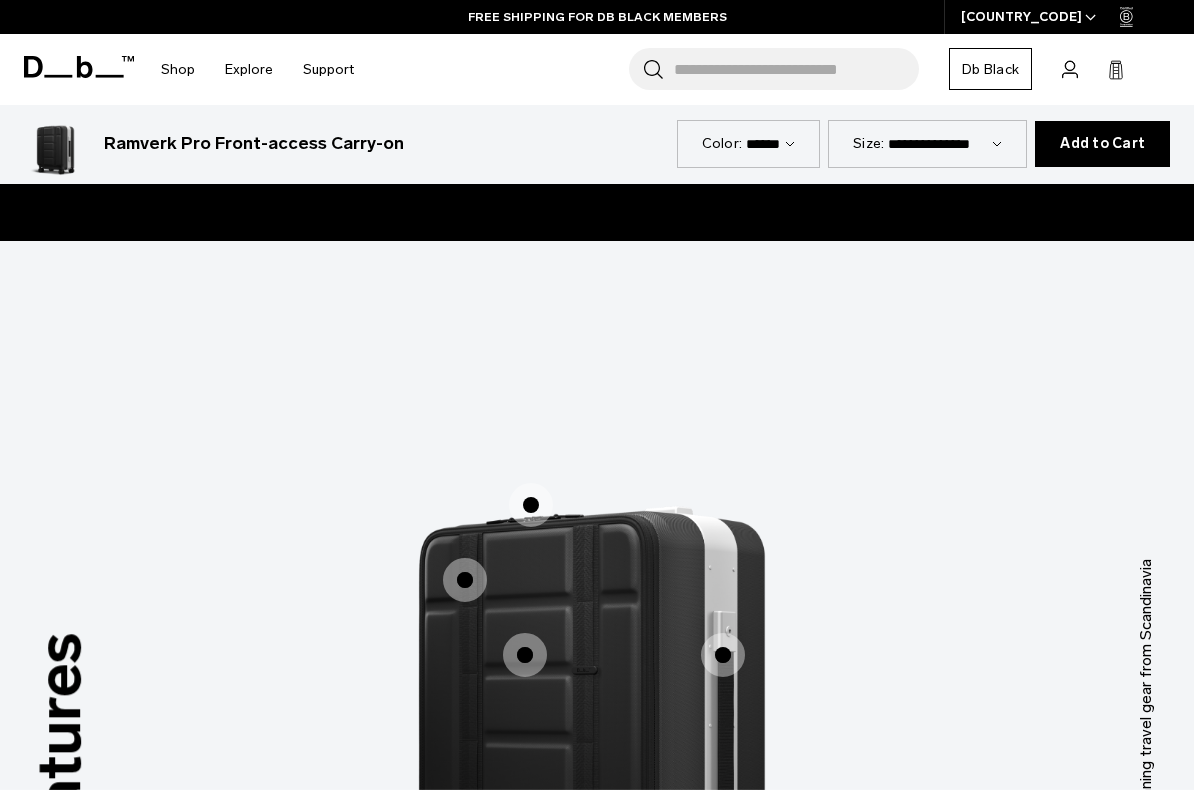 click at bounding box center [465, 580] 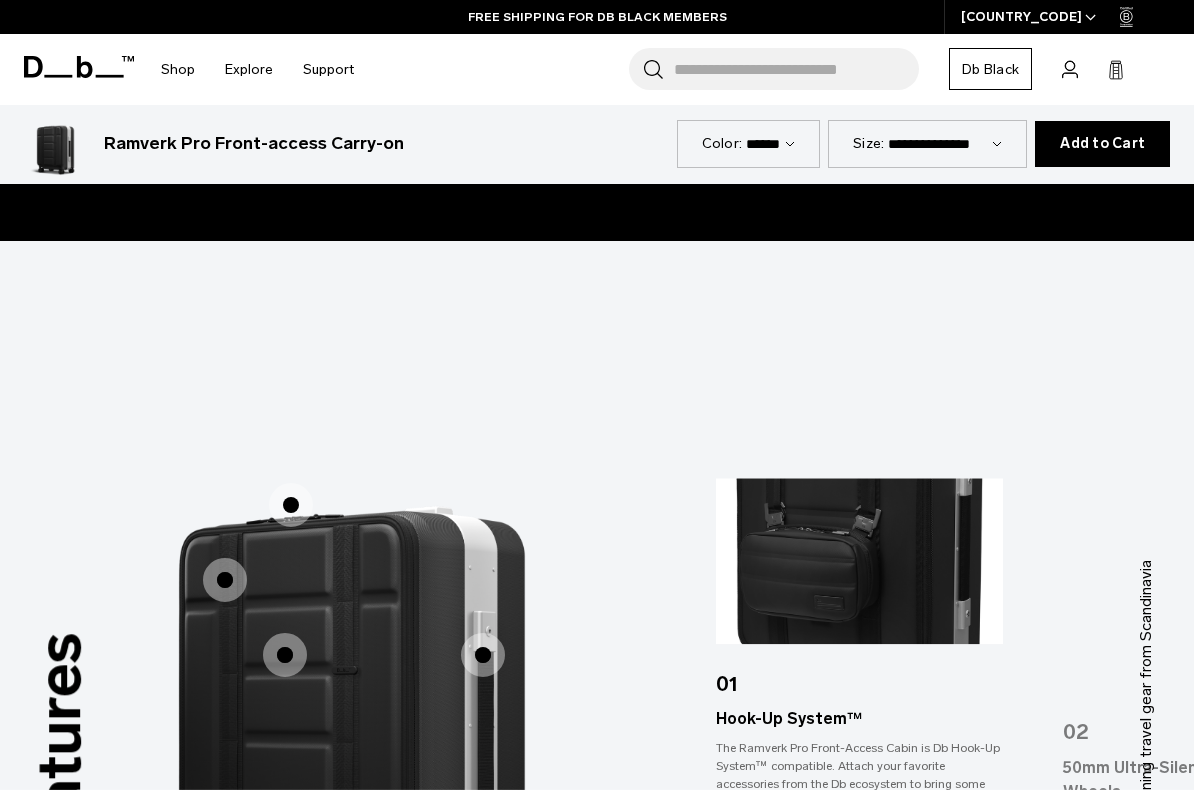 click at bounding box center [285, 655] 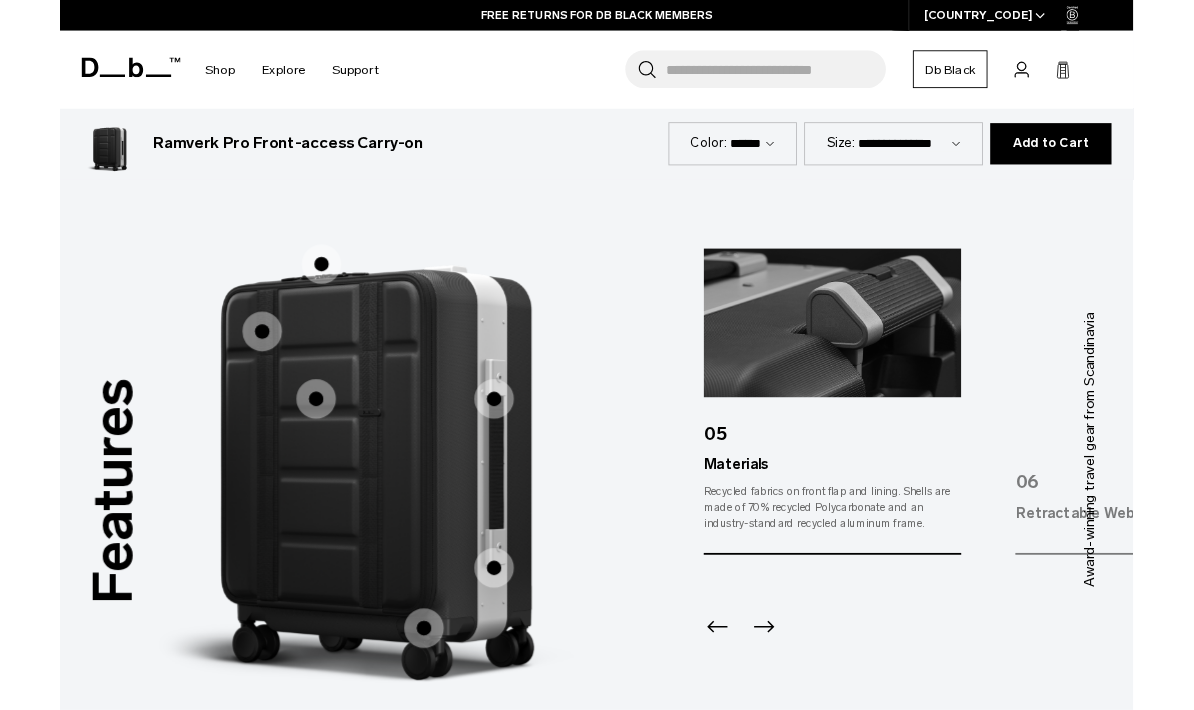 scroll, scrollTop: 1849, scrollLeft: 0, axis: vertical 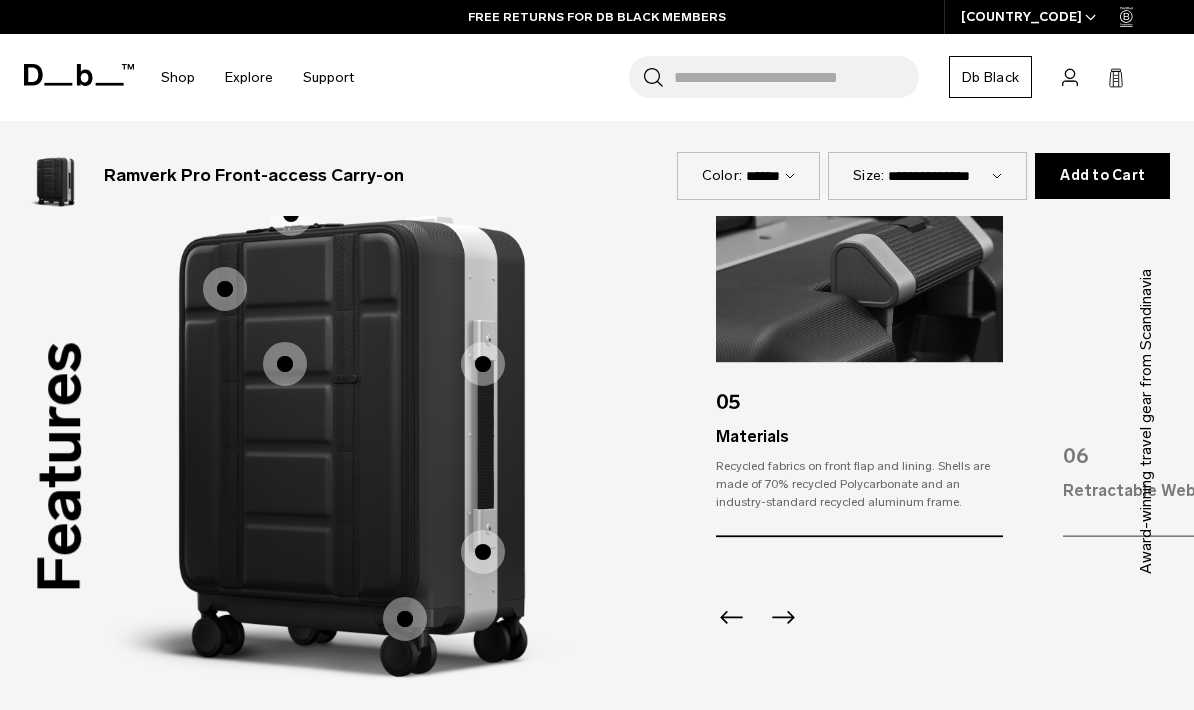 click at bounding box center [405, 619] 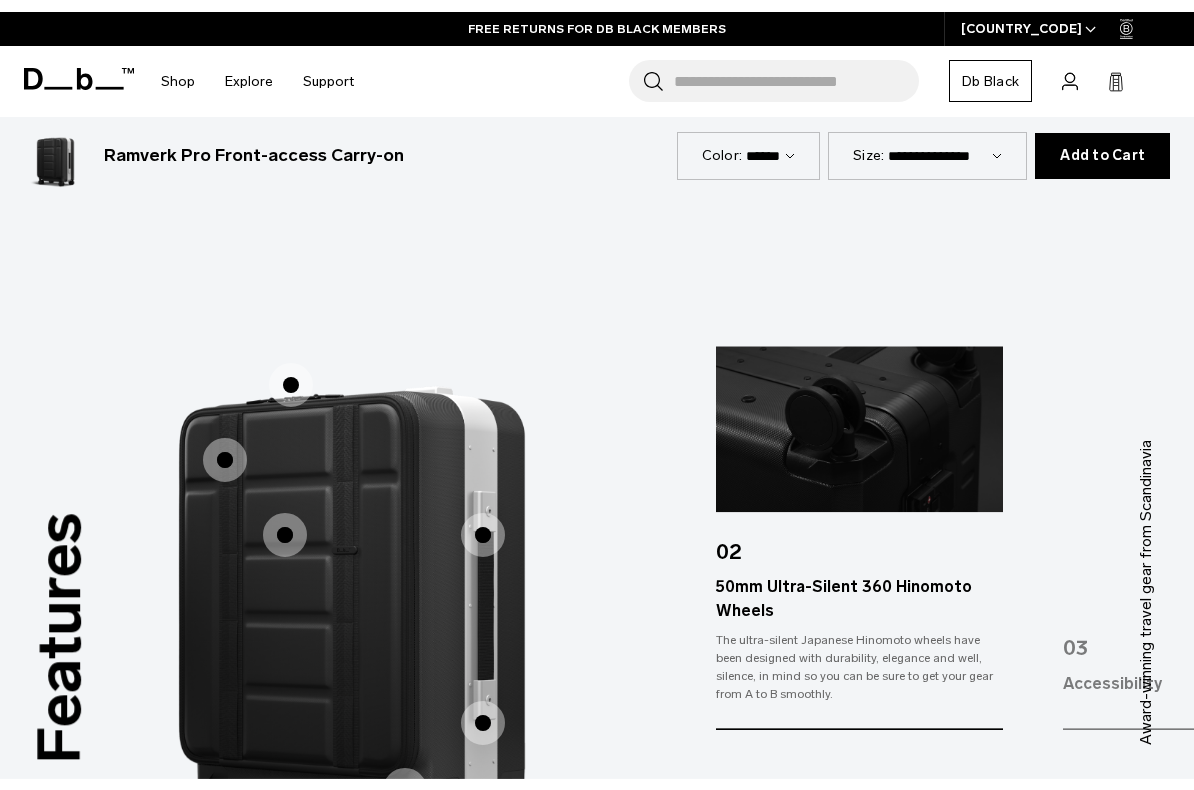 scroll, scrollTop: 1688, scrollLeft: 0, axis: vertical 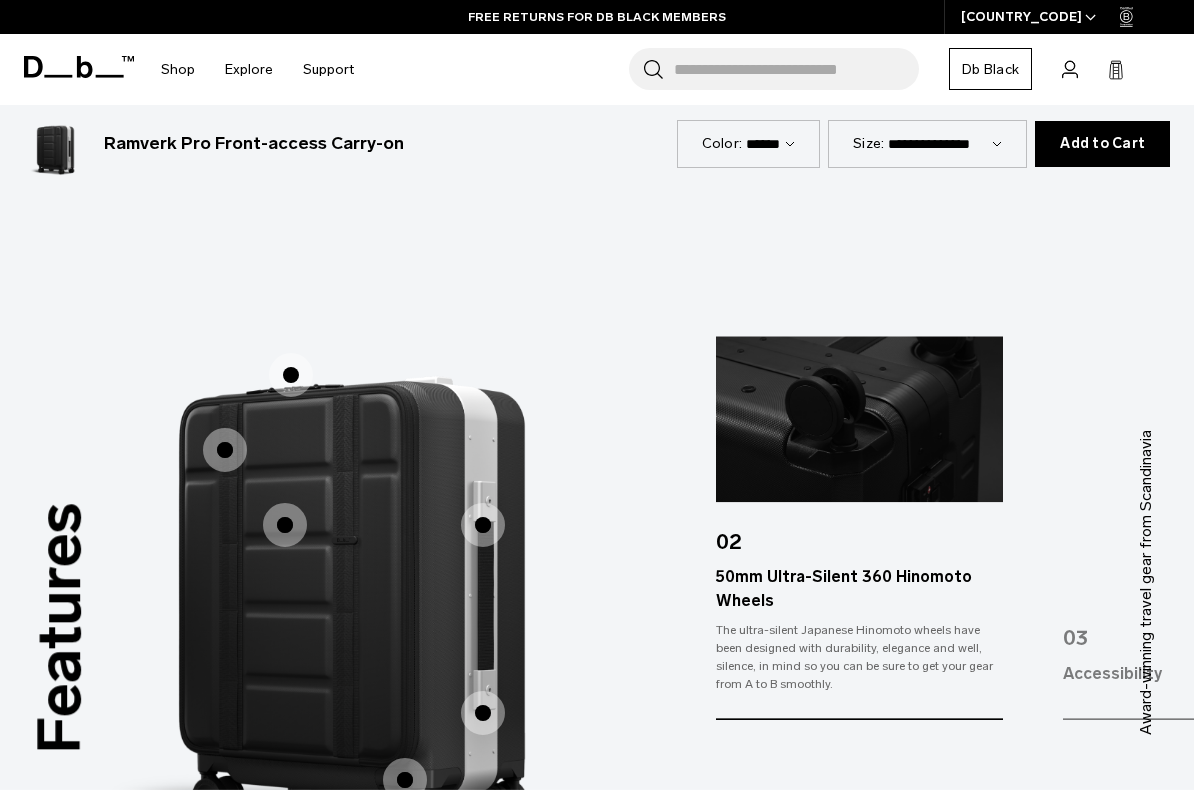click at bounding box center [483, 713] 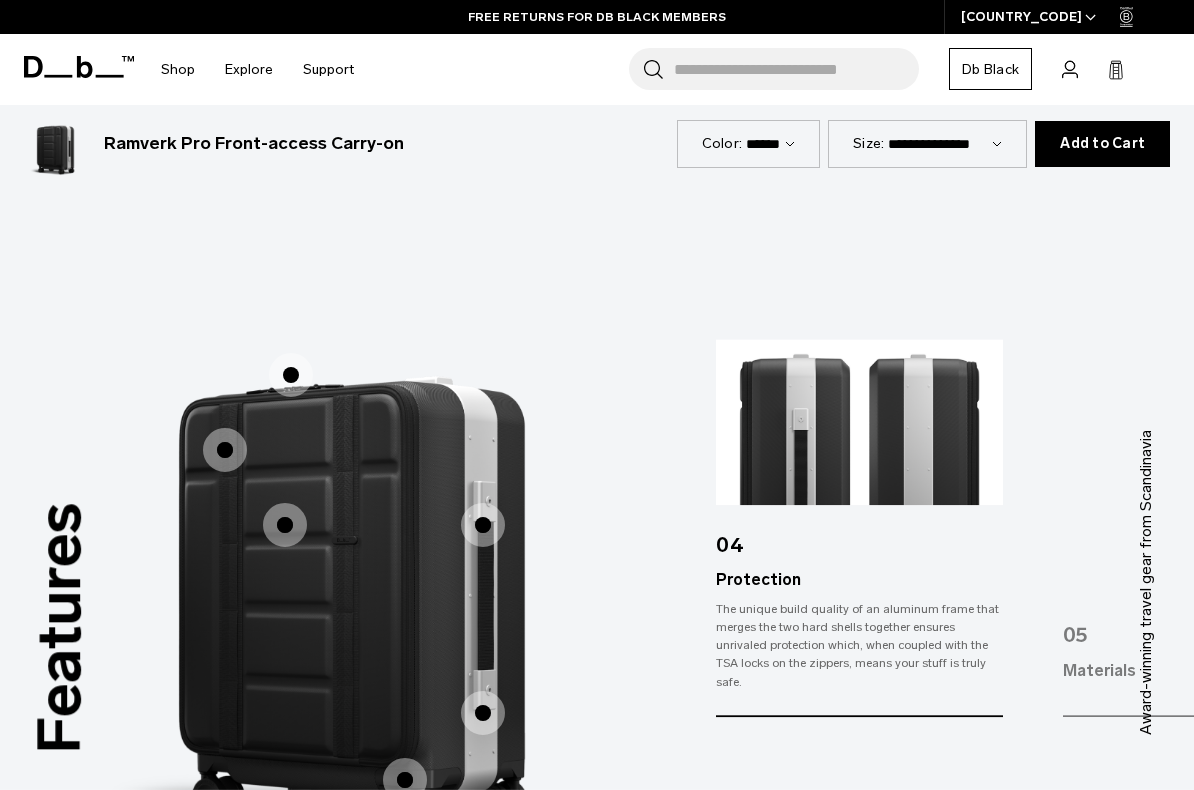 click on "Retractable Webbing Handles" at bounding box center [457, 499] 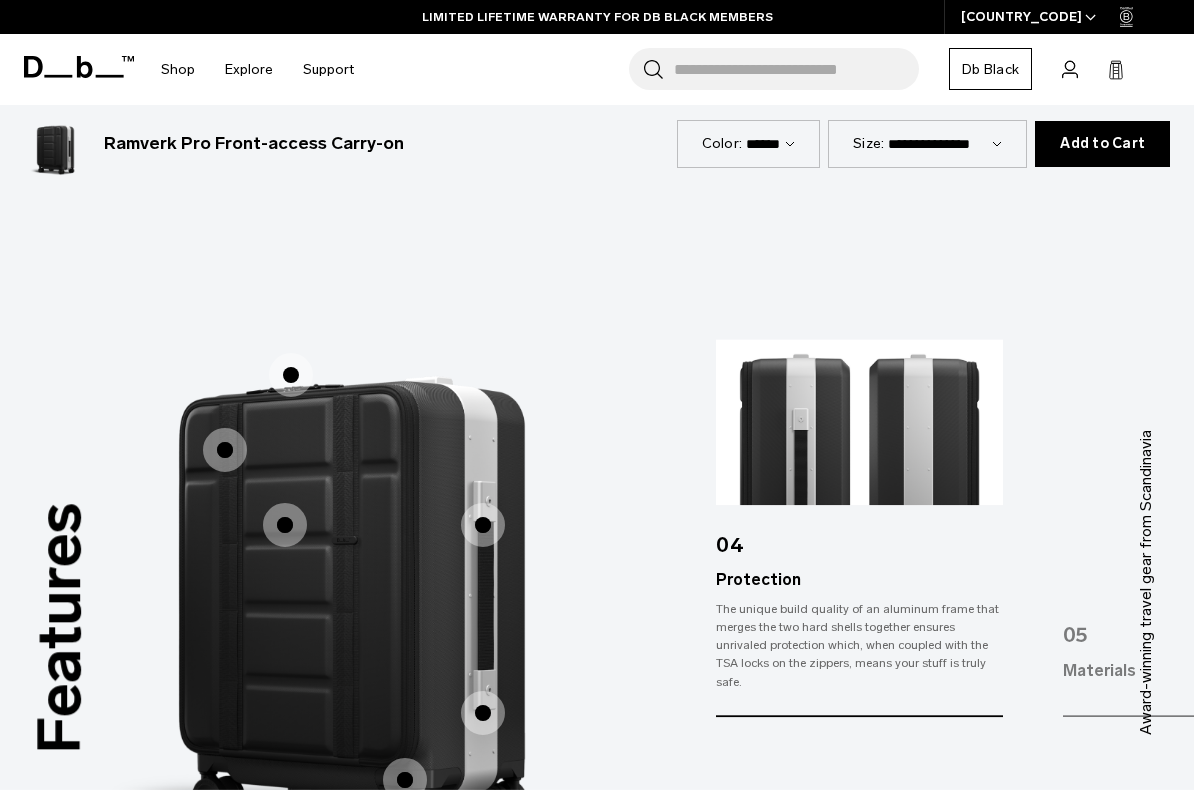 click at bounding box center [483, 525] 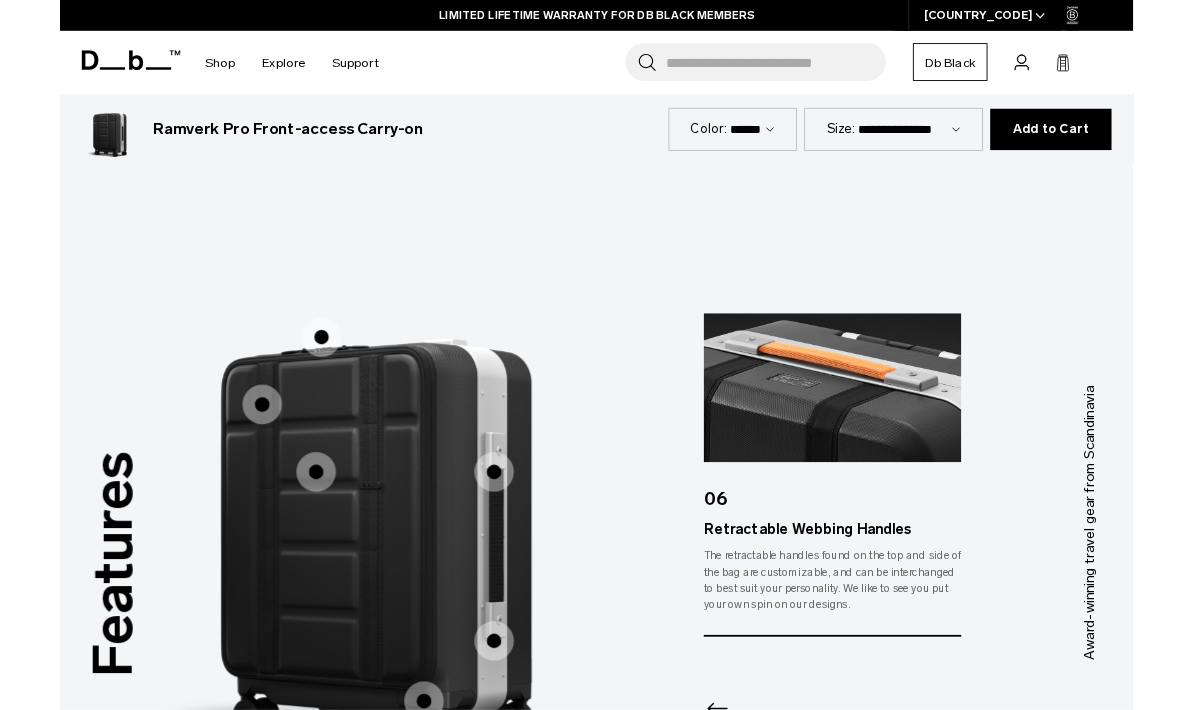 scroll, scrollTop: 1717, scrollLeft: 0, axis: vertical 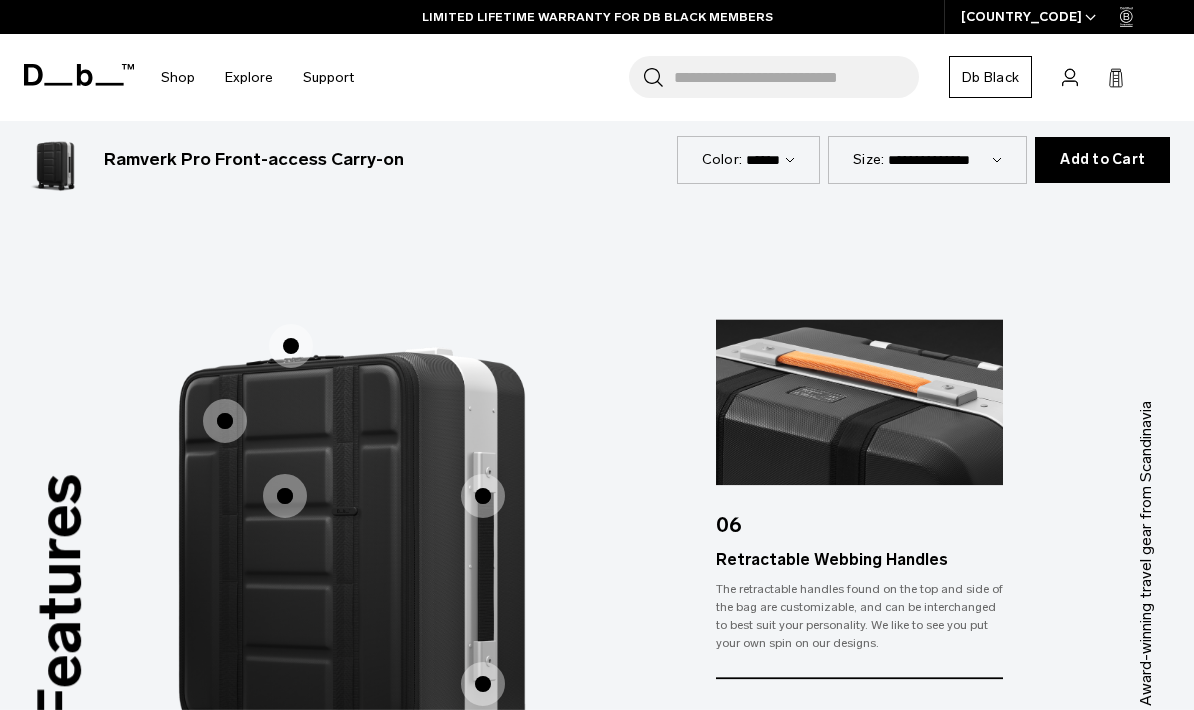 click at bounding box center (291, 346) 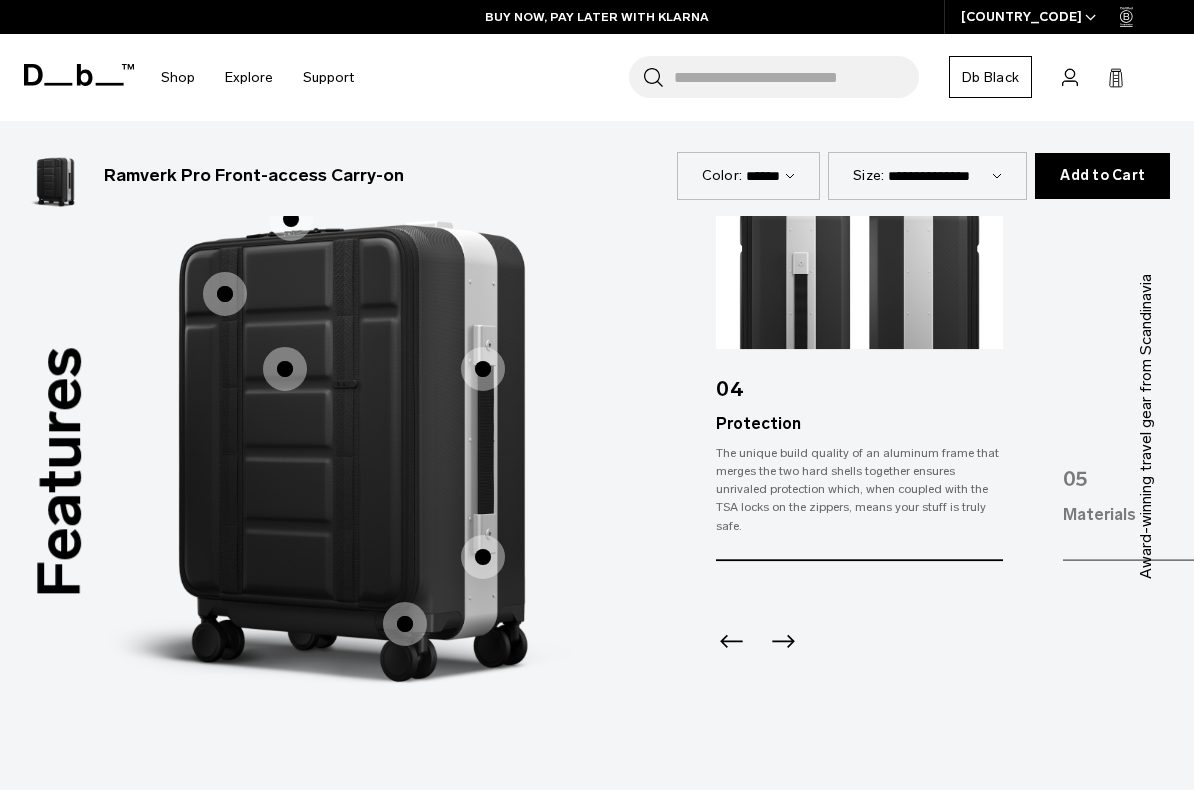 click at bounding box center [973, 396] 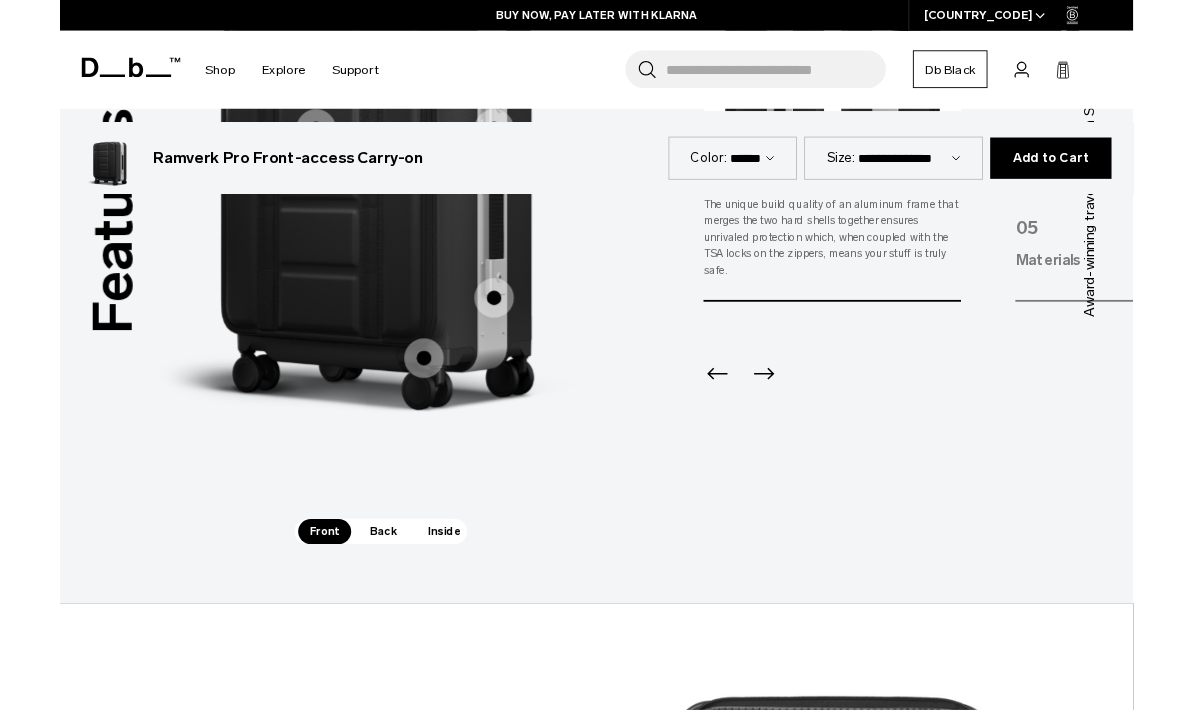 scroll, scrollTop: 2150, scrollLeft: 0, axis: vertical 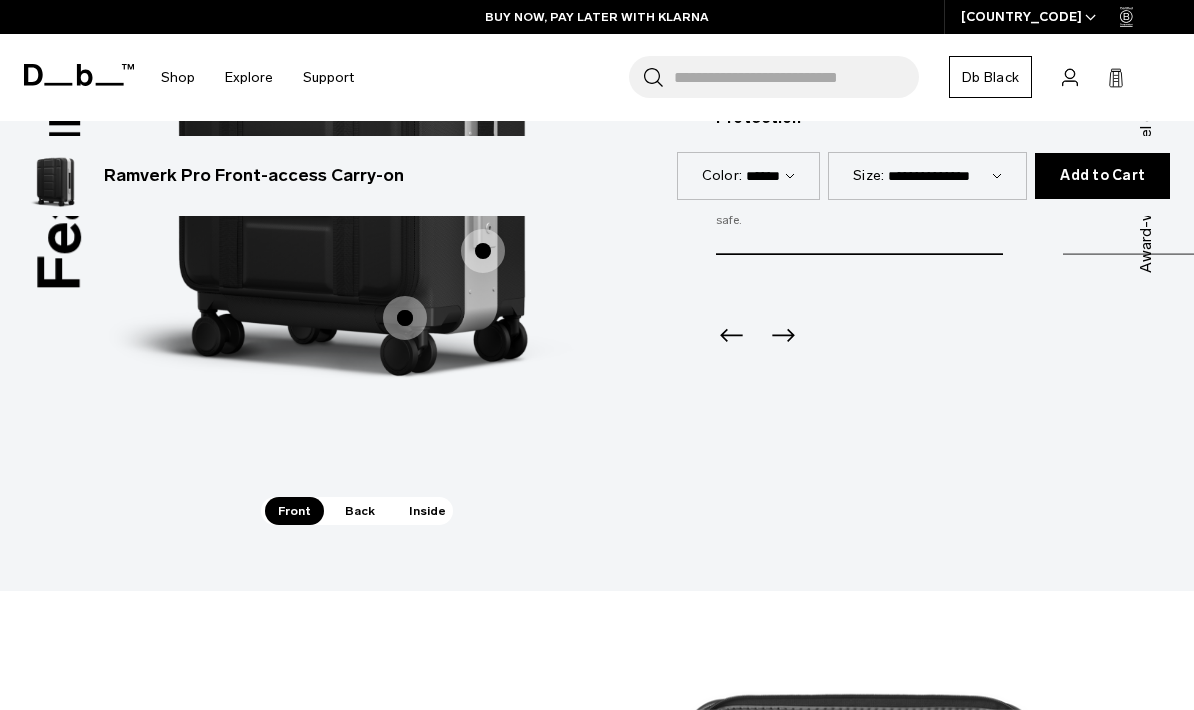 click on "Inside" at bounding box center [427, 511] 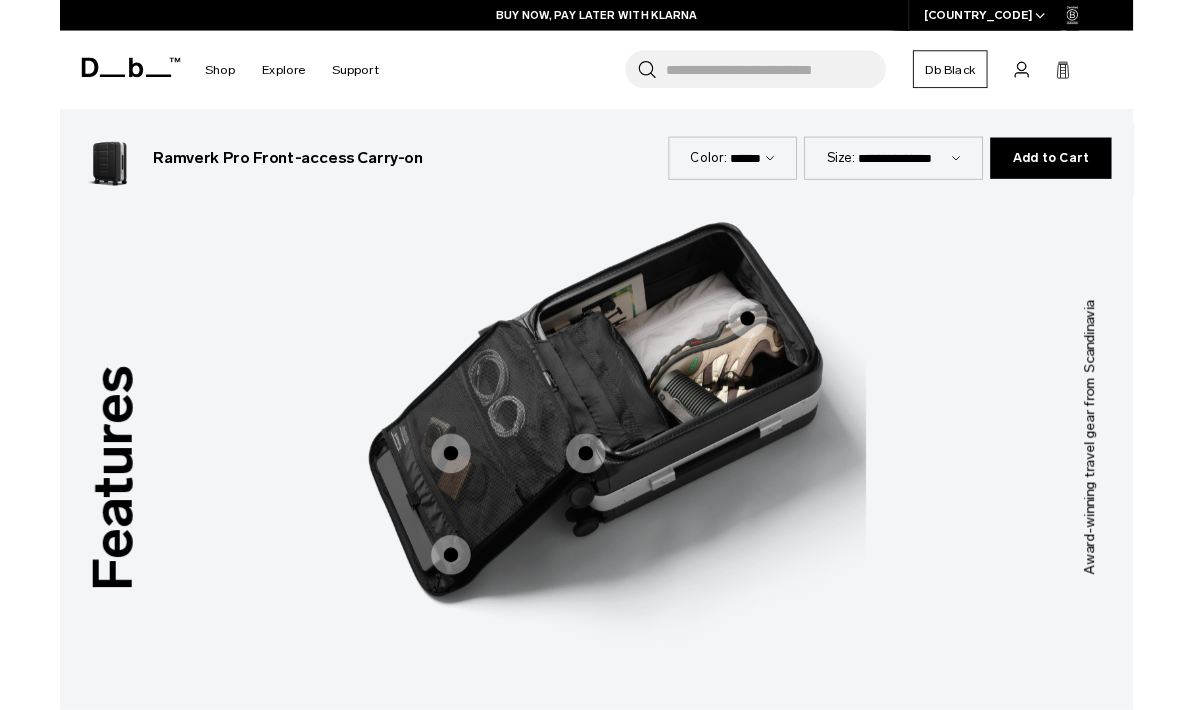 scroll, scrollTop: 1864, scrollLeft: 0, axis: vertical 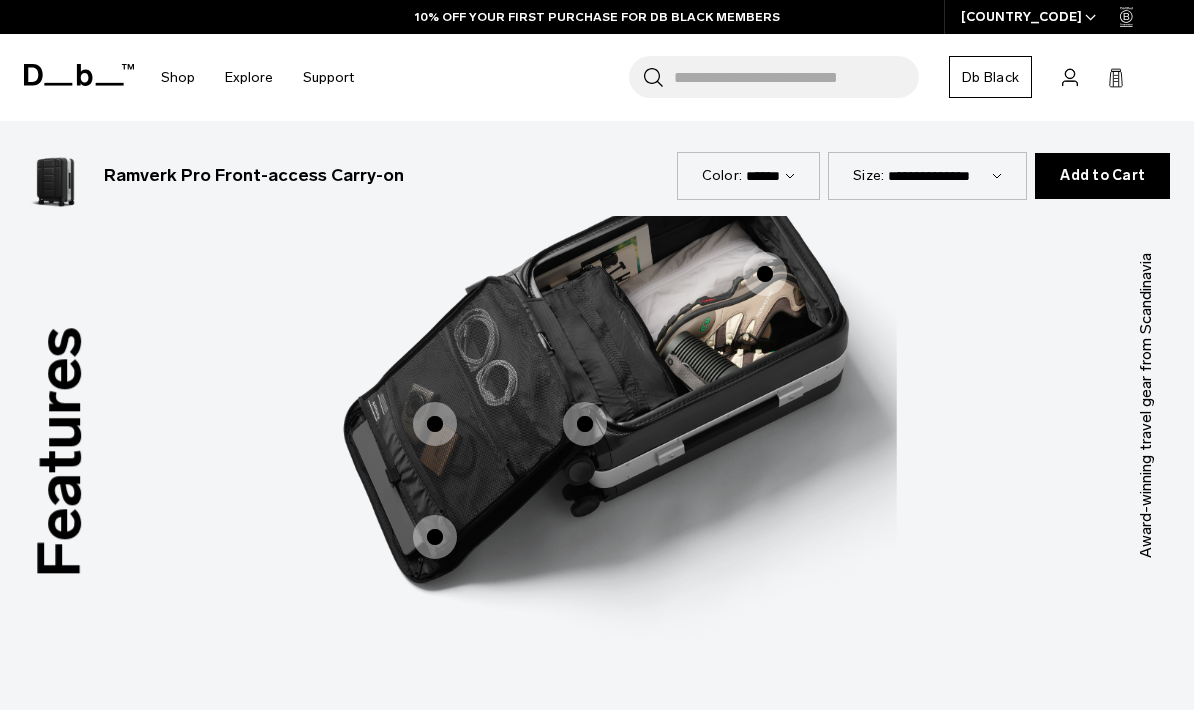 click at bounding box center [435, 537] 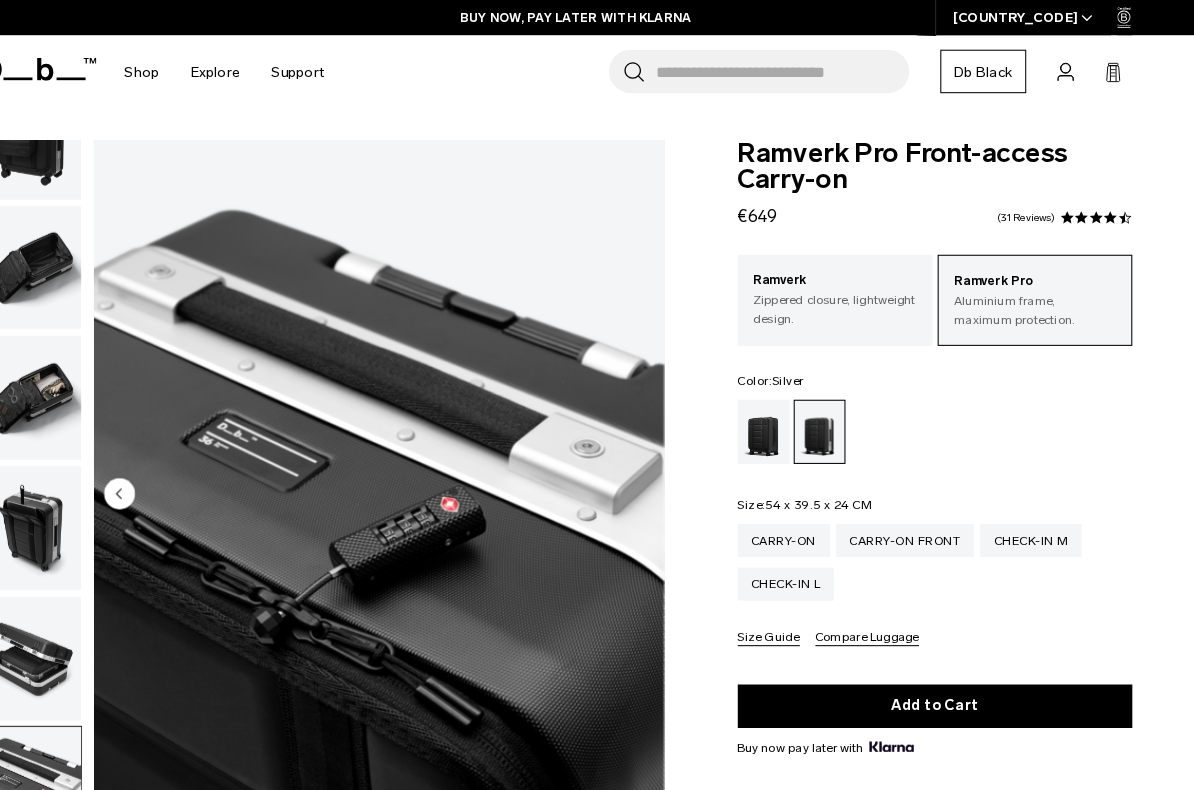 scroll, scrollTop: 1, scrollLeft: 0, axis: vertical 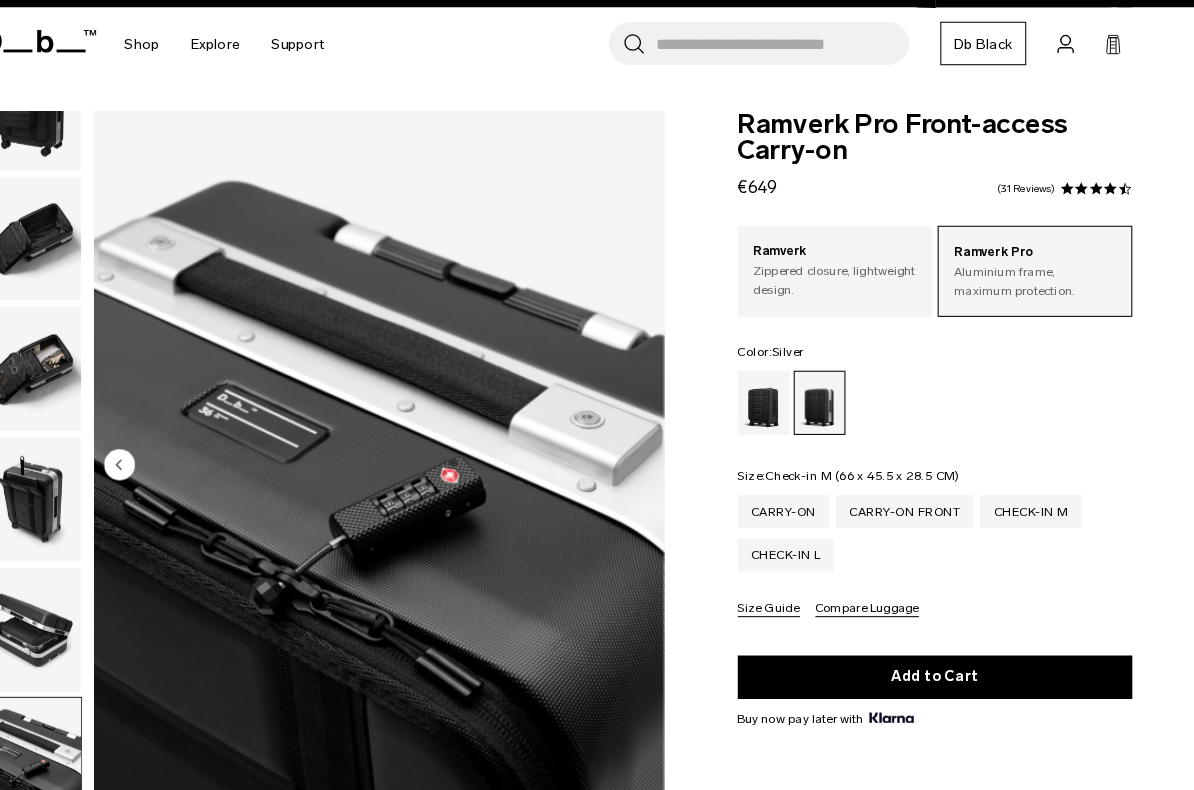 click on "Check-in M" at bounding box center (1036, 521) 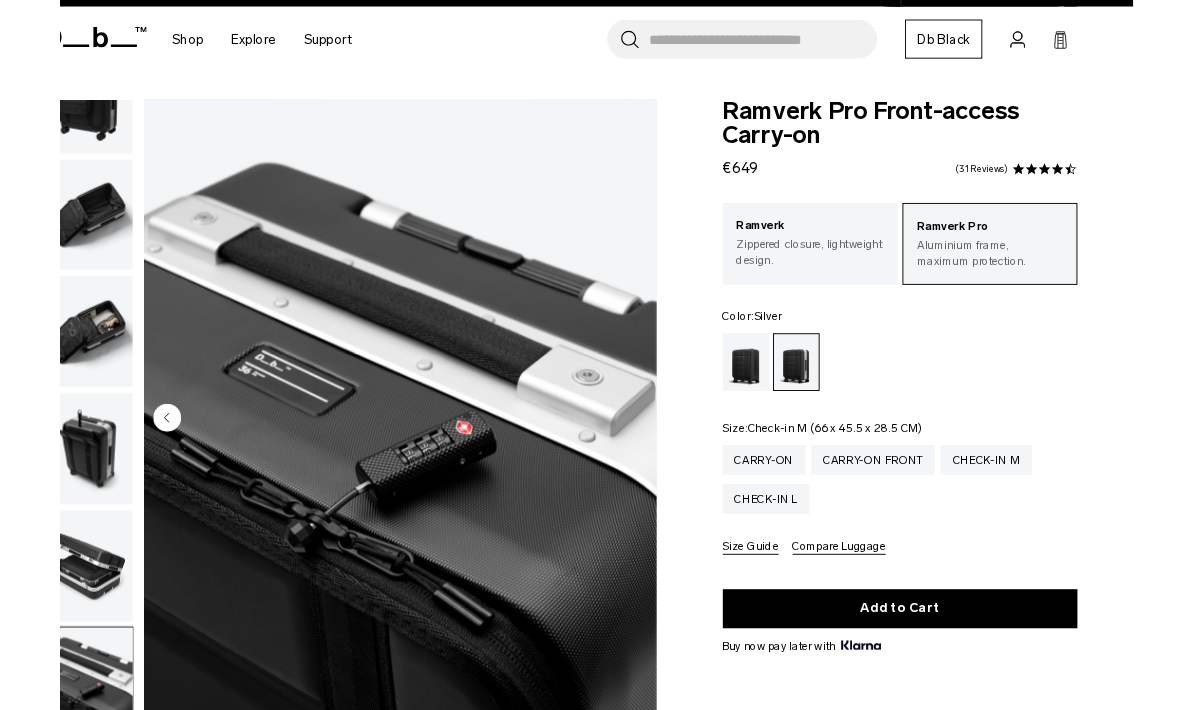 scroll, scrollTop: 80, scrollLeft: 0, axis: vertical 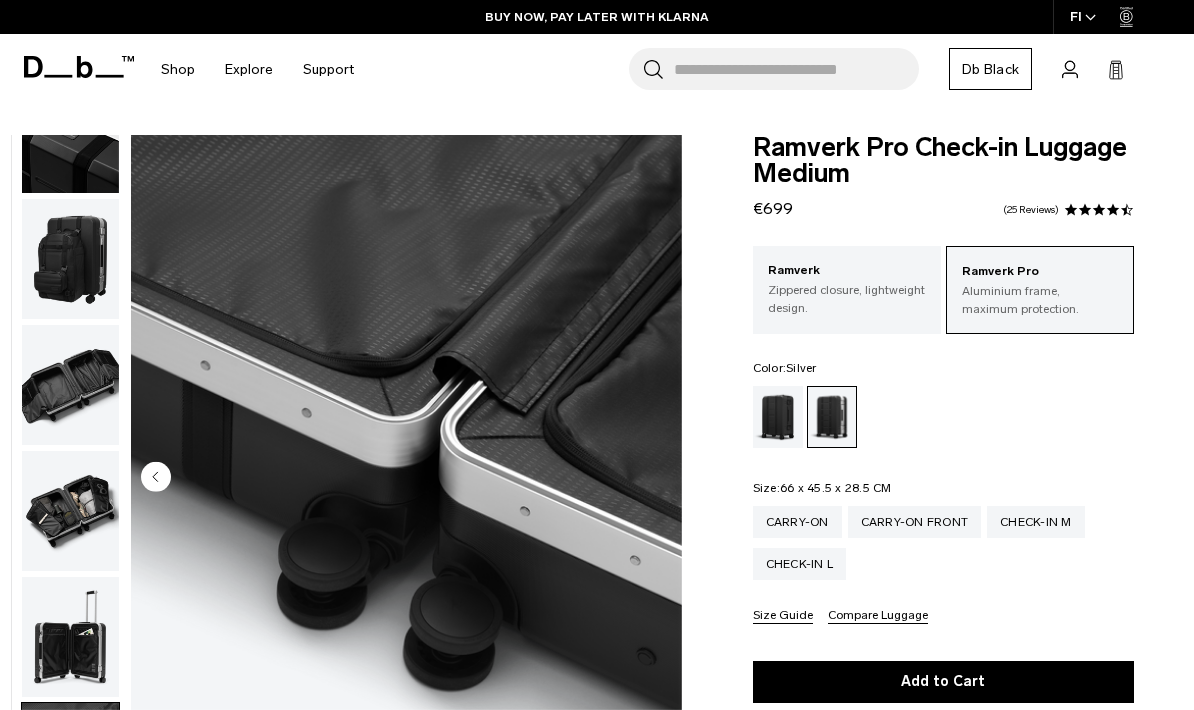 click on "Zippered closure, lightweight design." at bounding box center (847, 299) 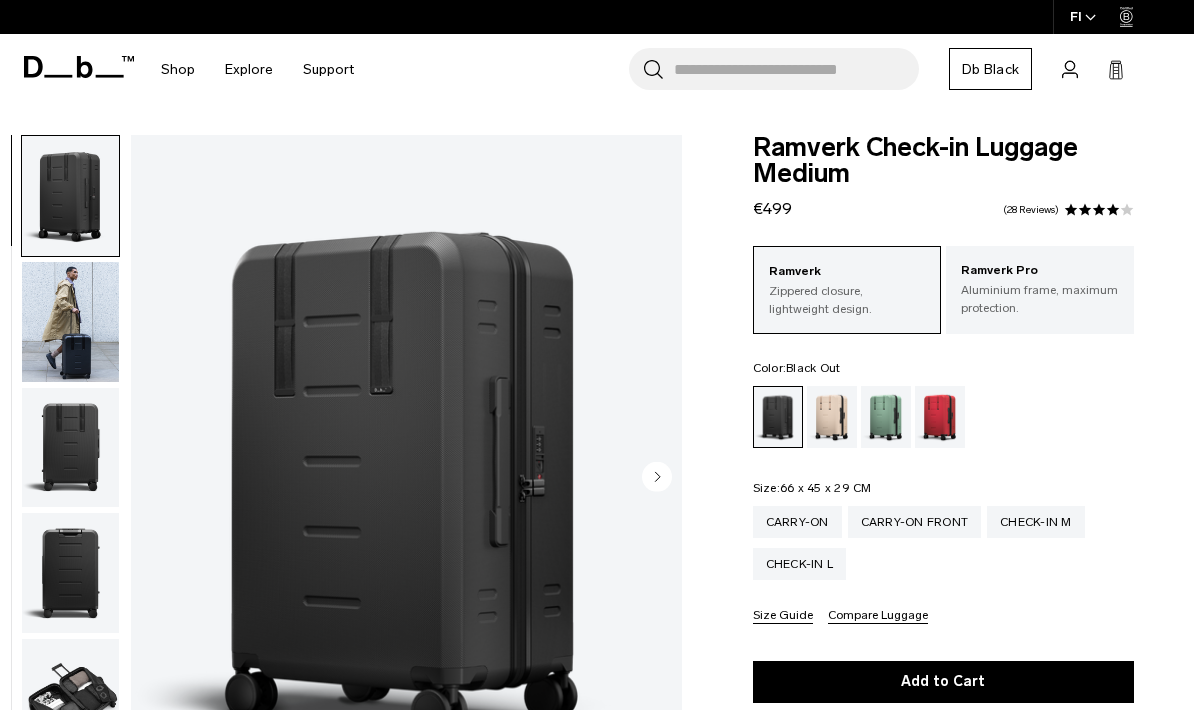 scroll, scrollTop: 0, scrollLeft: 0, axis: both 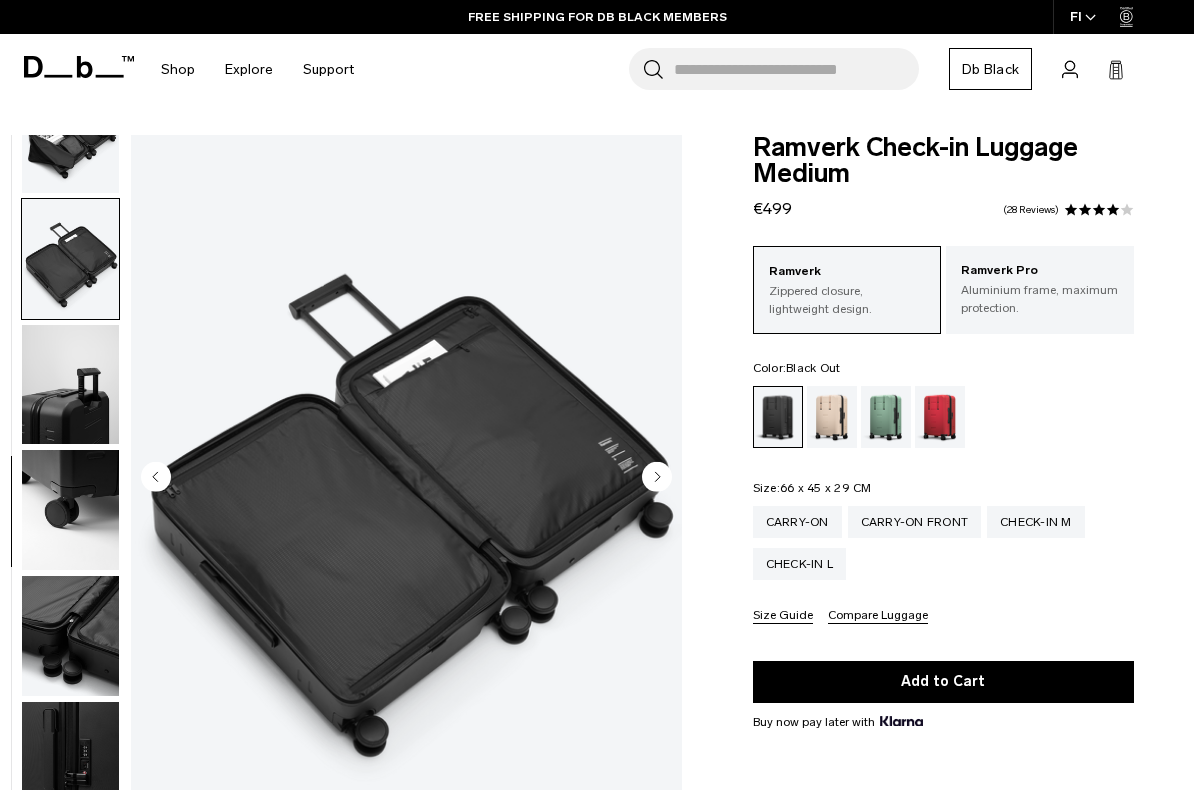 click on "Check-in L" at bounding box center [800, 564] 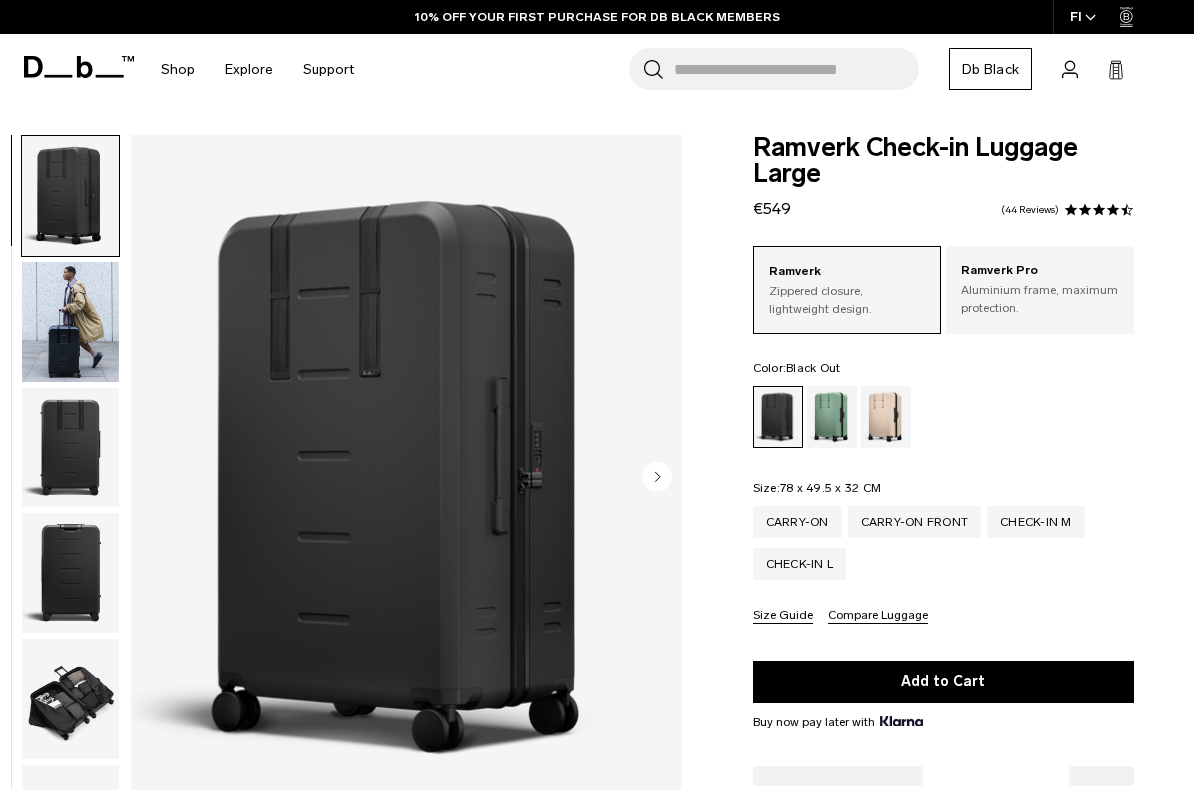 scroll, scrollTop: 0, scrollLeft: 0, axis: both 